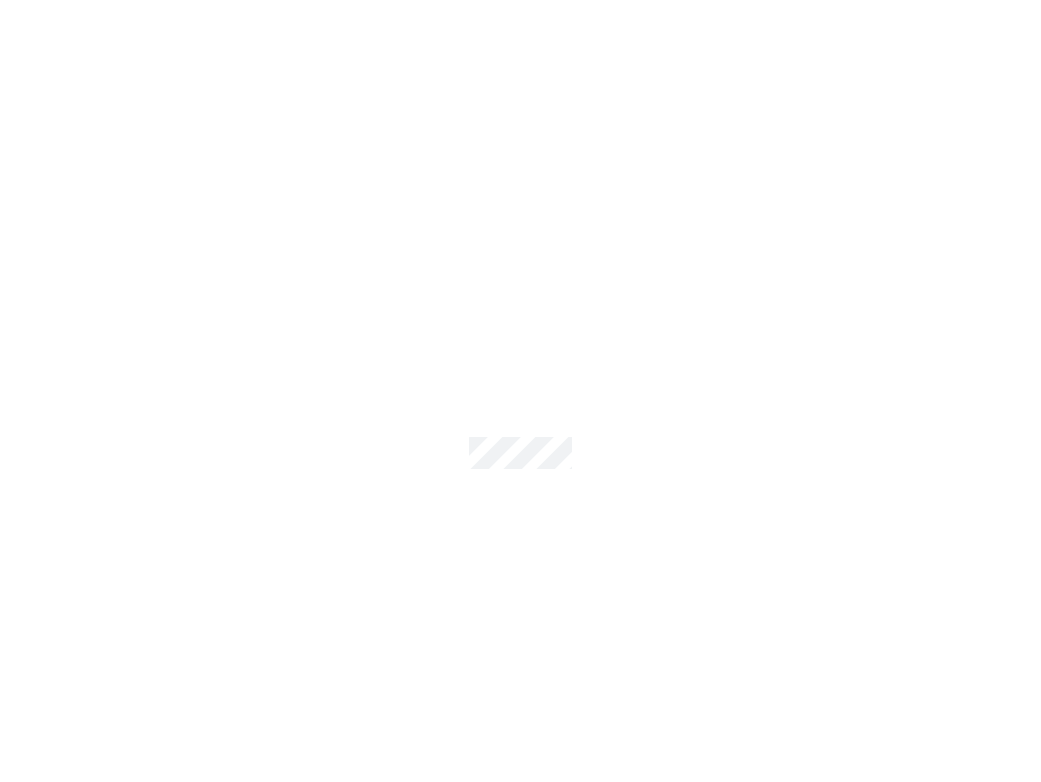 scroll, scrollTop: 0, scrollLeft: 0, axis: both 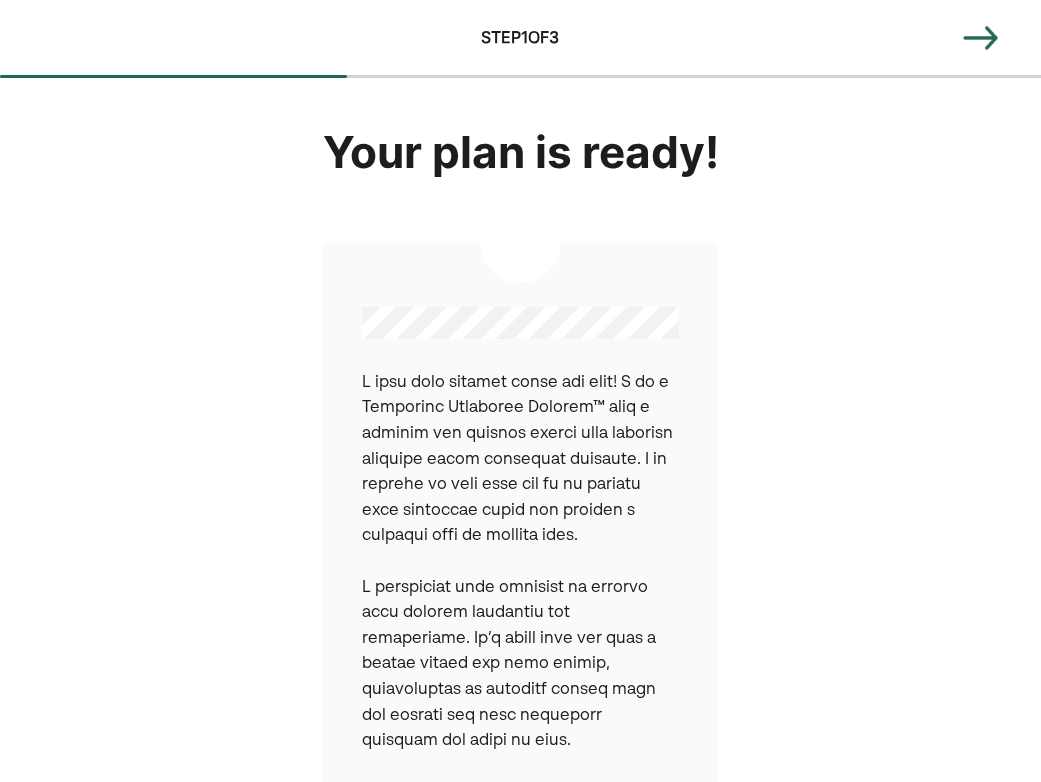 click at bounding box center [981, 38] 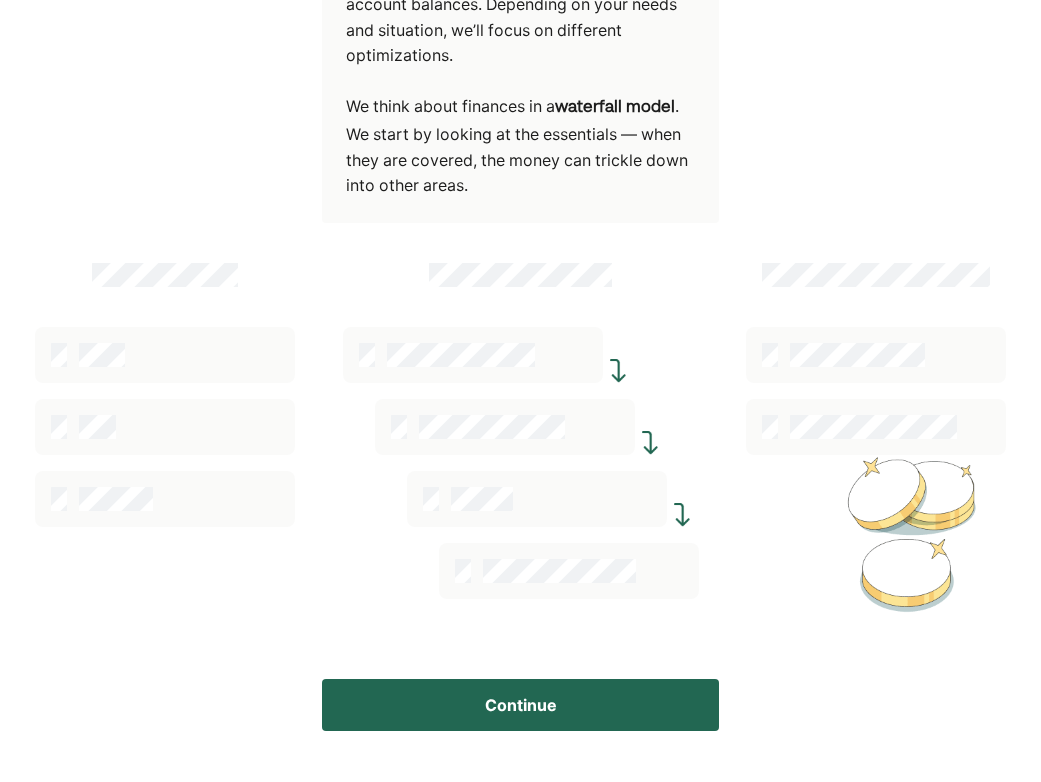 scroll, scrollTop: 337, scrollLeft: 0, axis: vertical 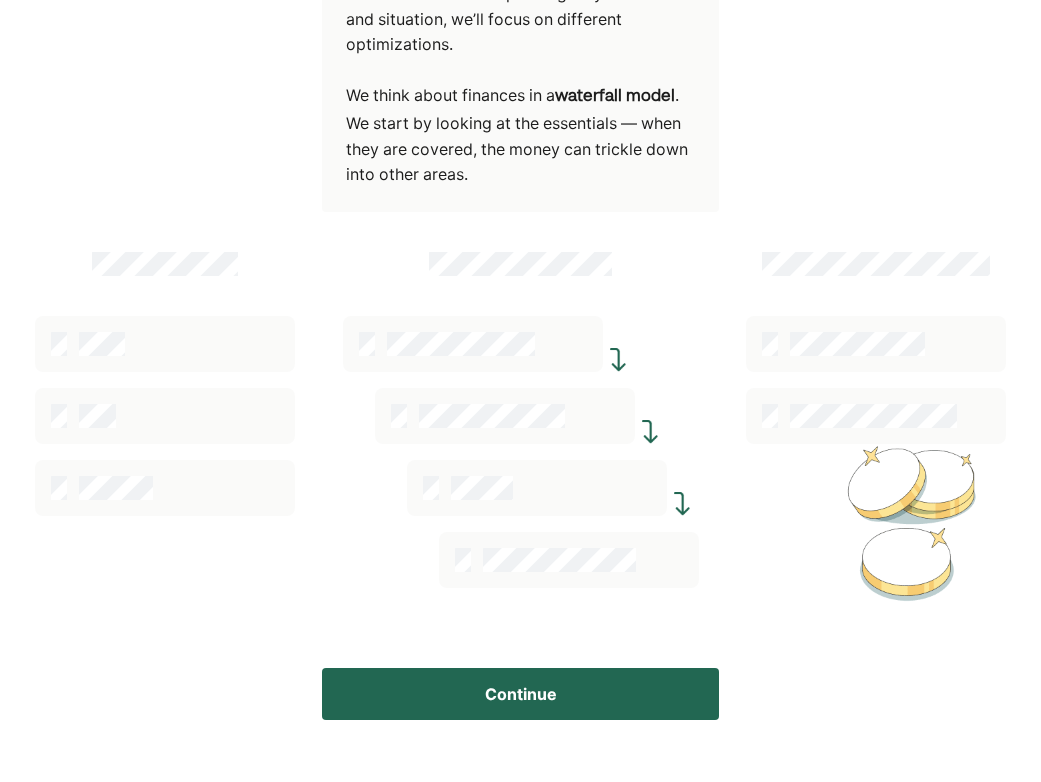 click on "Continue" at bounding box center [520, 694] 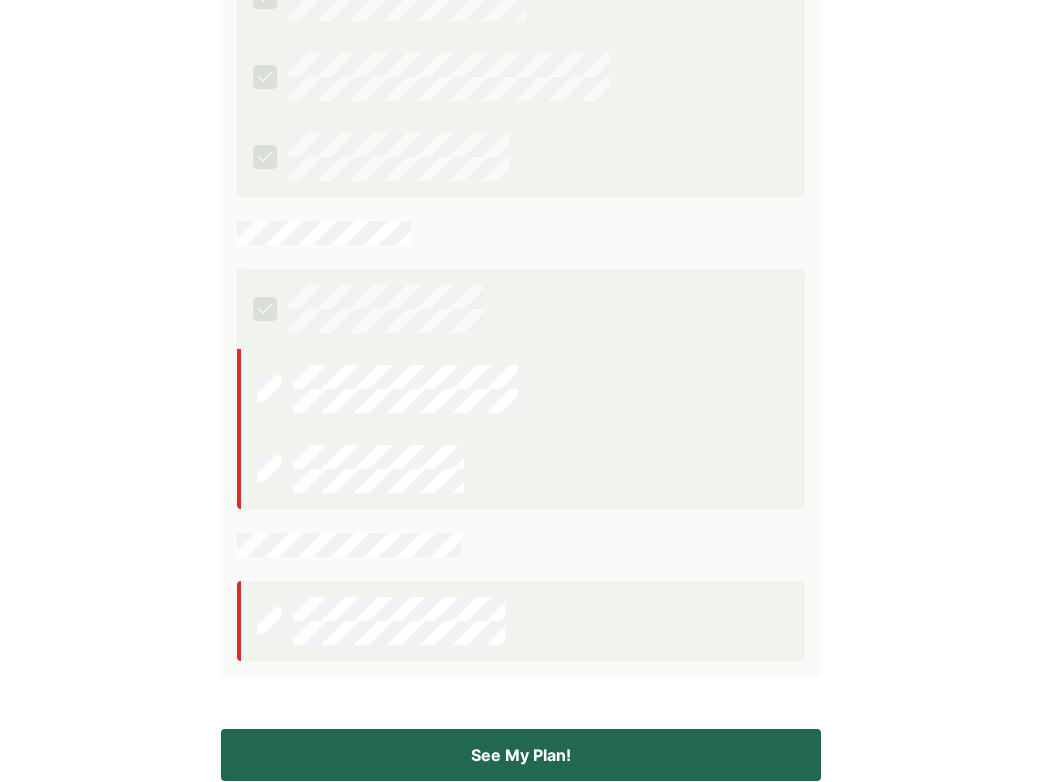 scroll, scrollTop: 518, scrollLeft: 0, axis: vertical 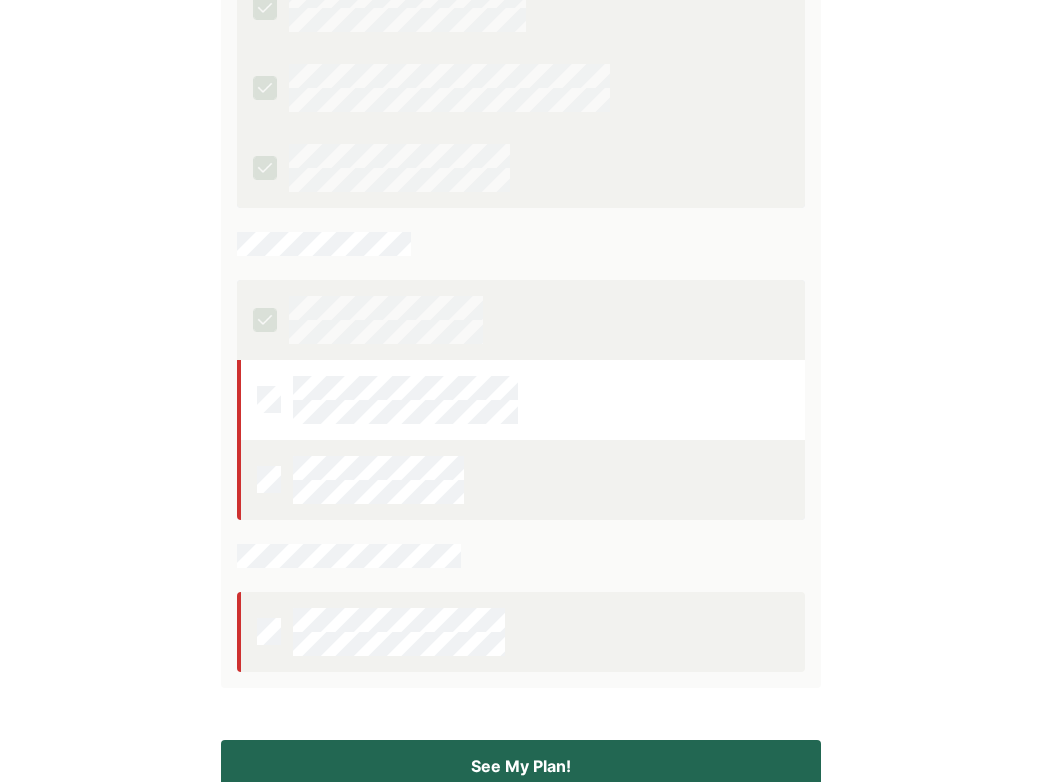 click at bounding box center (523, 400) 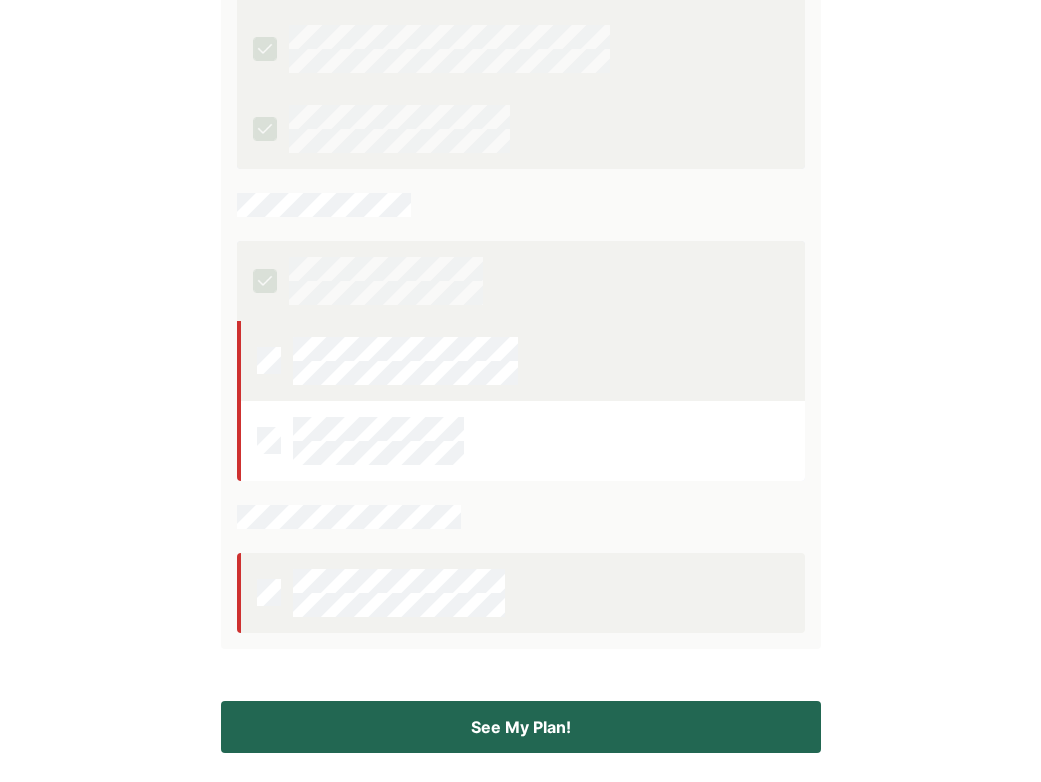 scroll, scrollTop: 592, scrollLeft: 0, axis: vertical 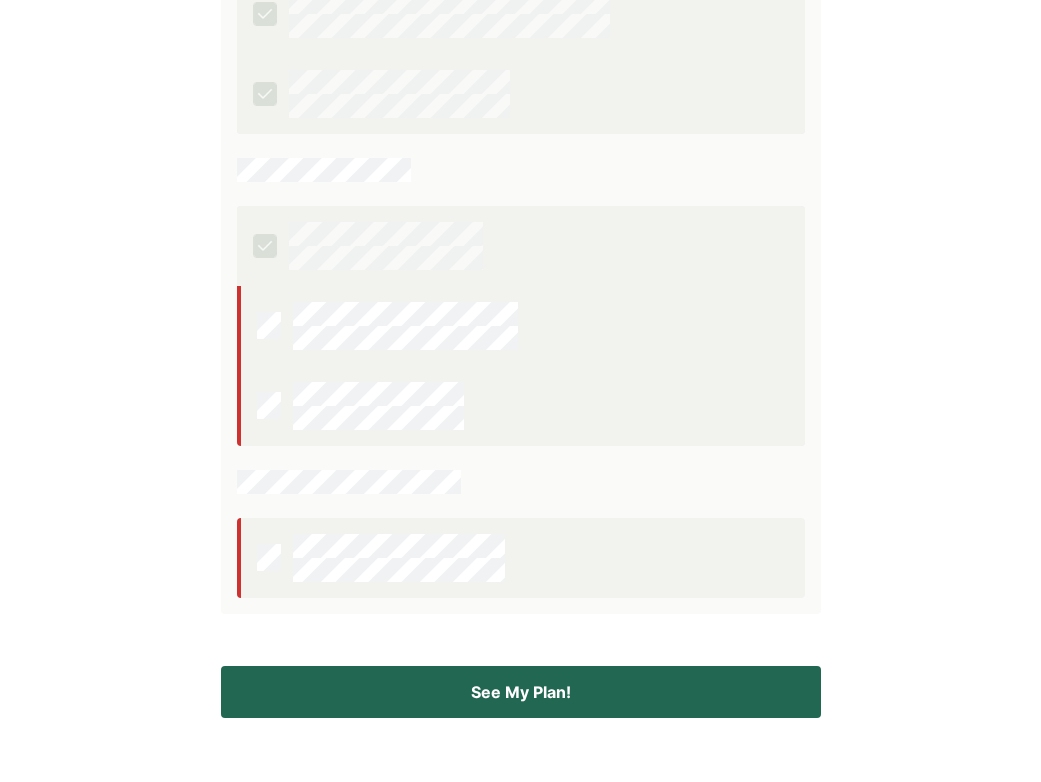 click on "See My Plan!" at bounding box center [521, 692] 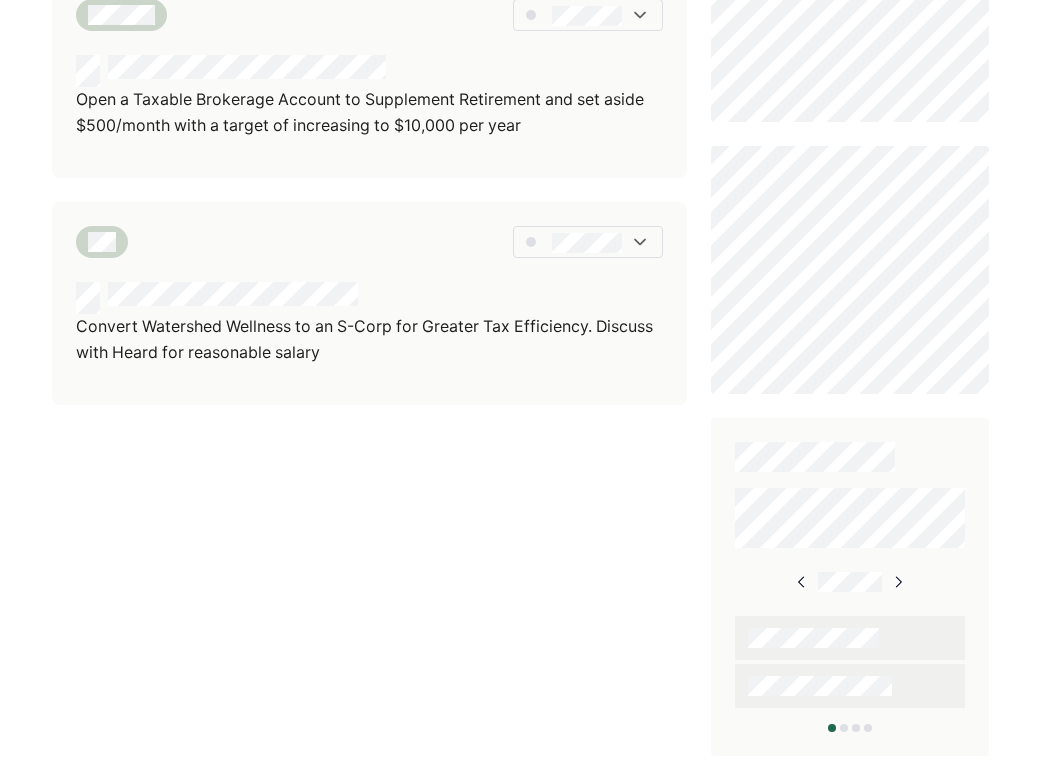 scroll, scrollTop: 903, scrollLeft: 0, axis: vertical 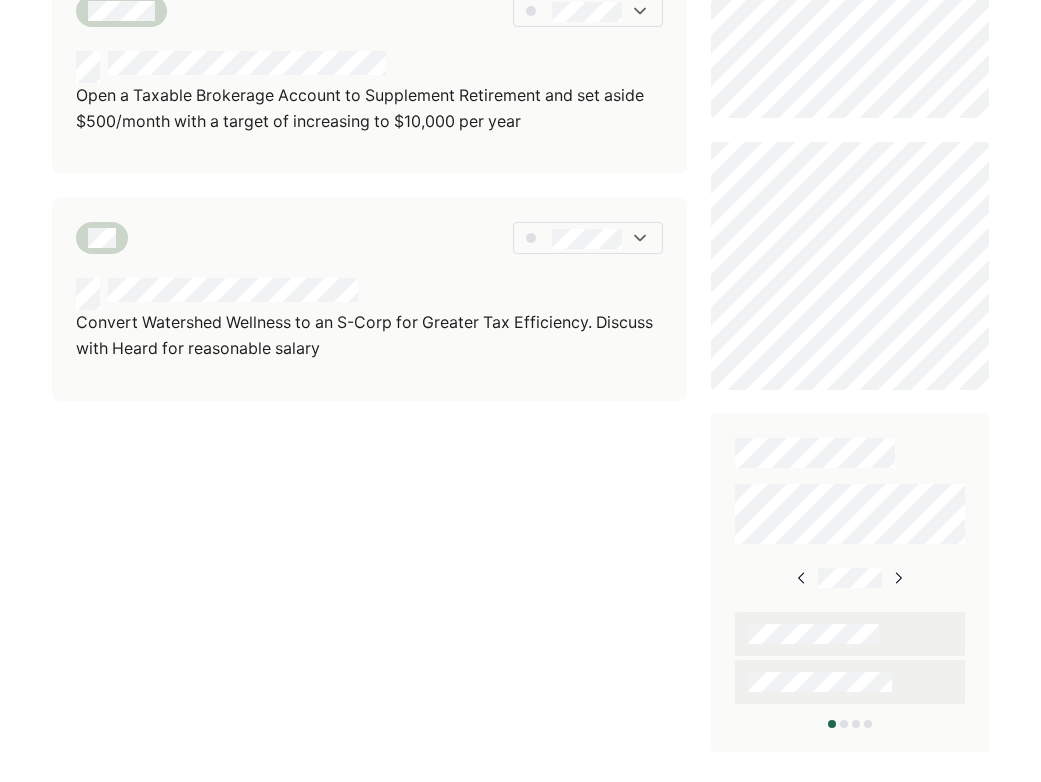 click at bounding box center [898, 578] 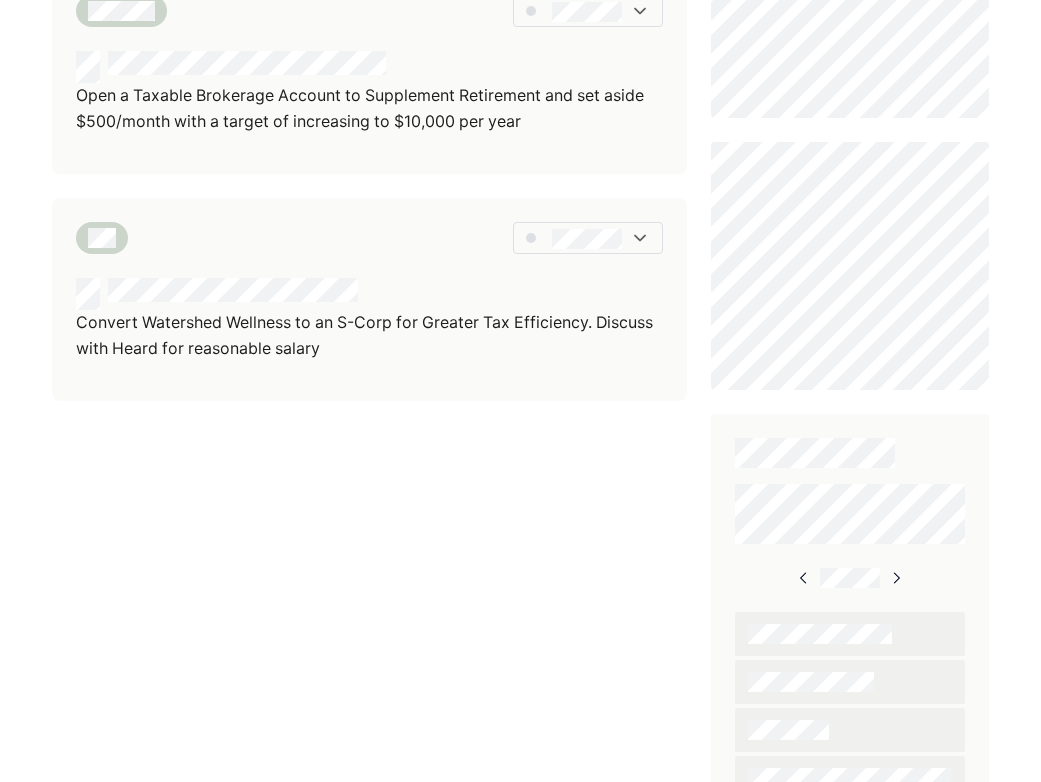 click at bounding box center (804, 578) 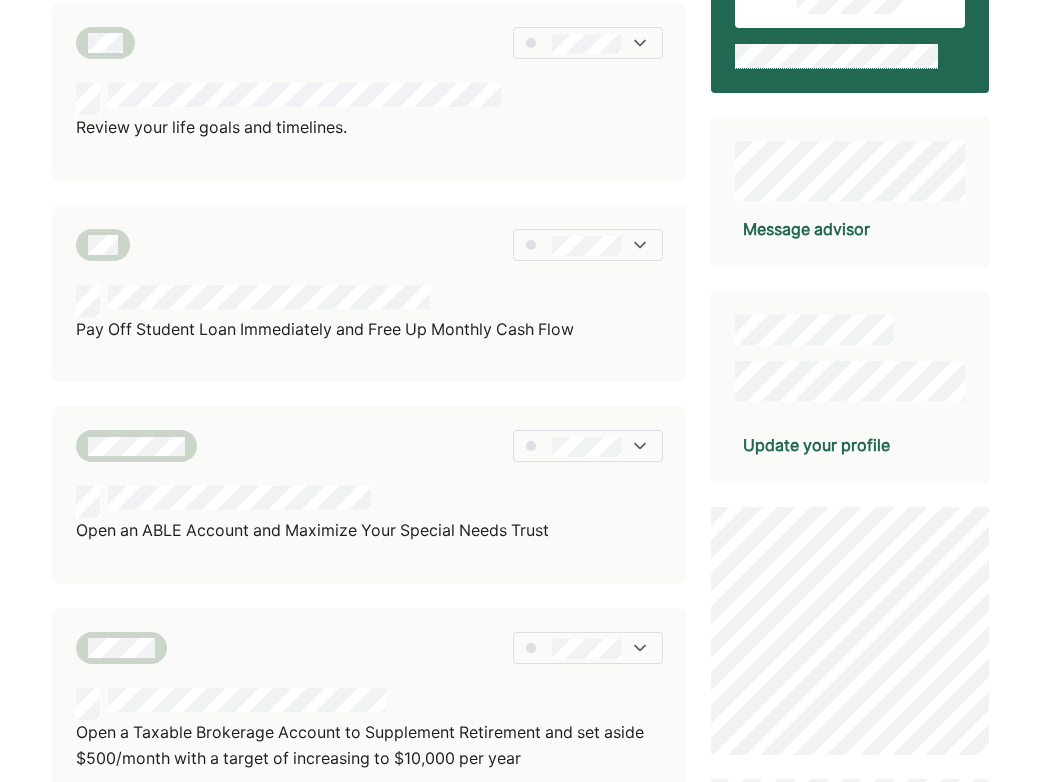 scroll, scrollTop: 267, scrollLeft: 0, axis: vertical 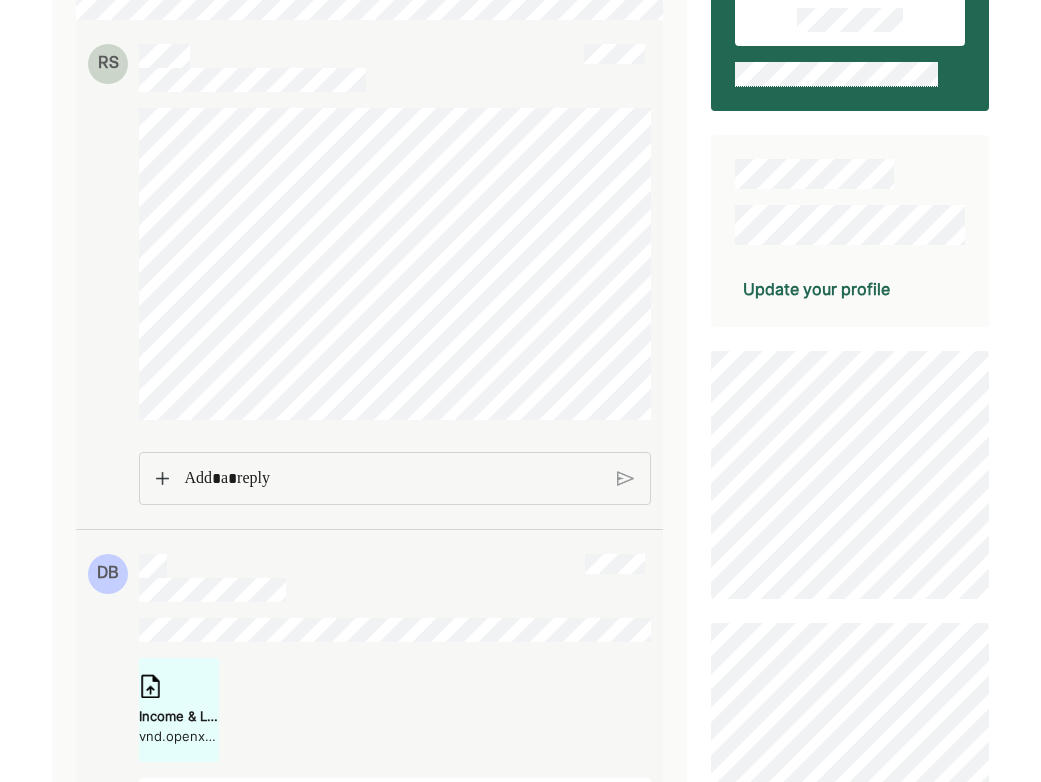 click at bounding box center [392, 479] 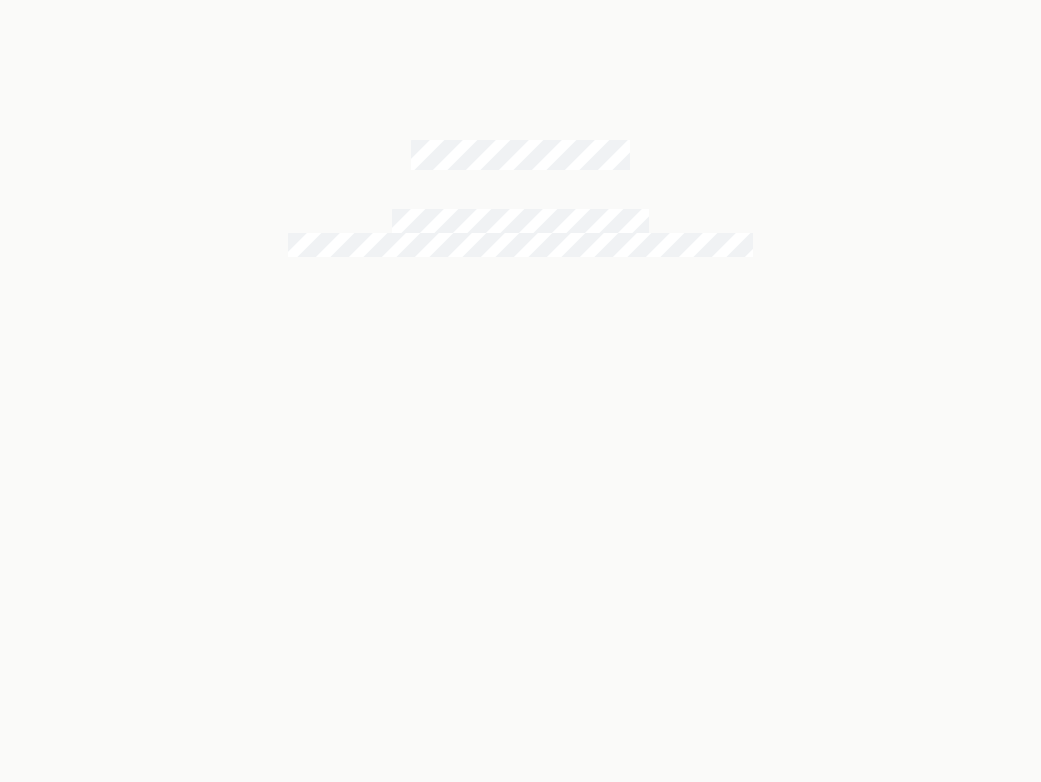 scroll, scrollTop: 0, scrollLeft: 0, axis: both 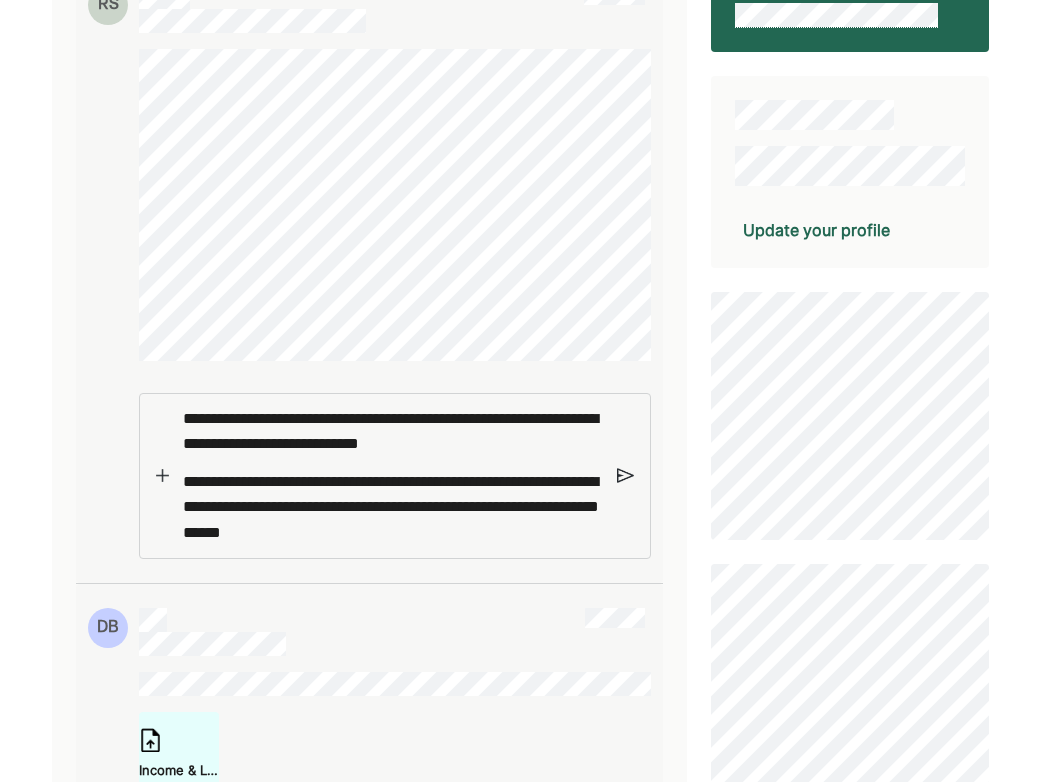 click on "**********" at bounding box center (391, 507) 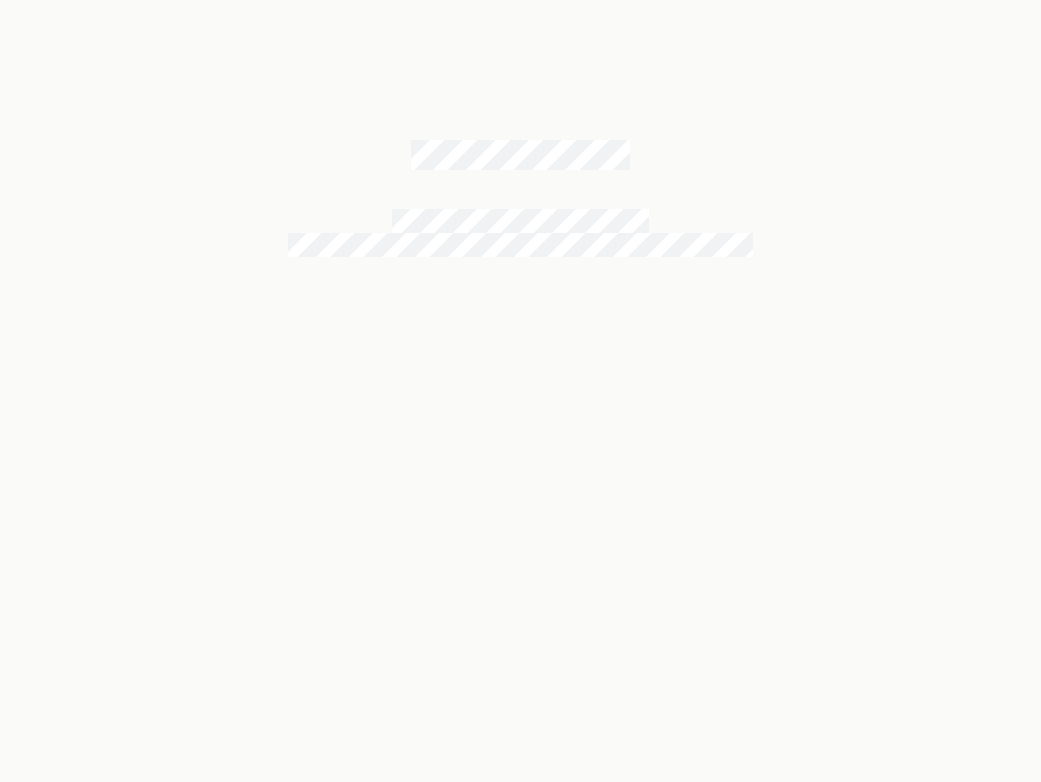 scroll, scrollTop: 0, scrollLeft: 0, axis: both 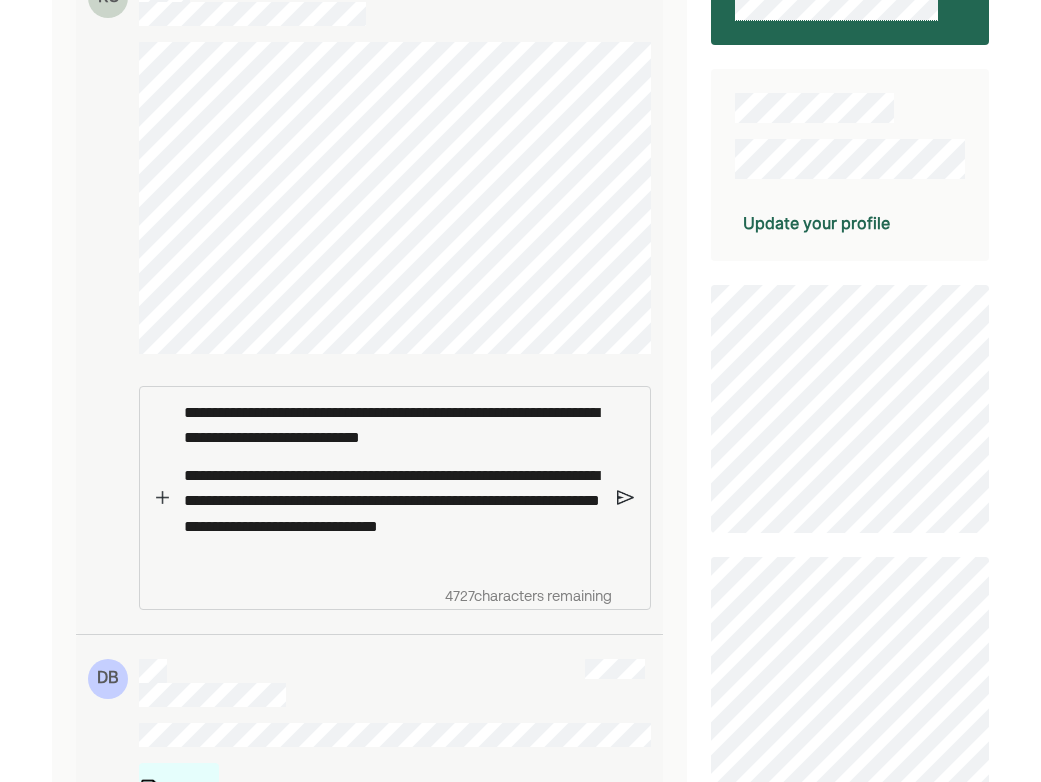click on "**********" at bounding box center (393, 483) 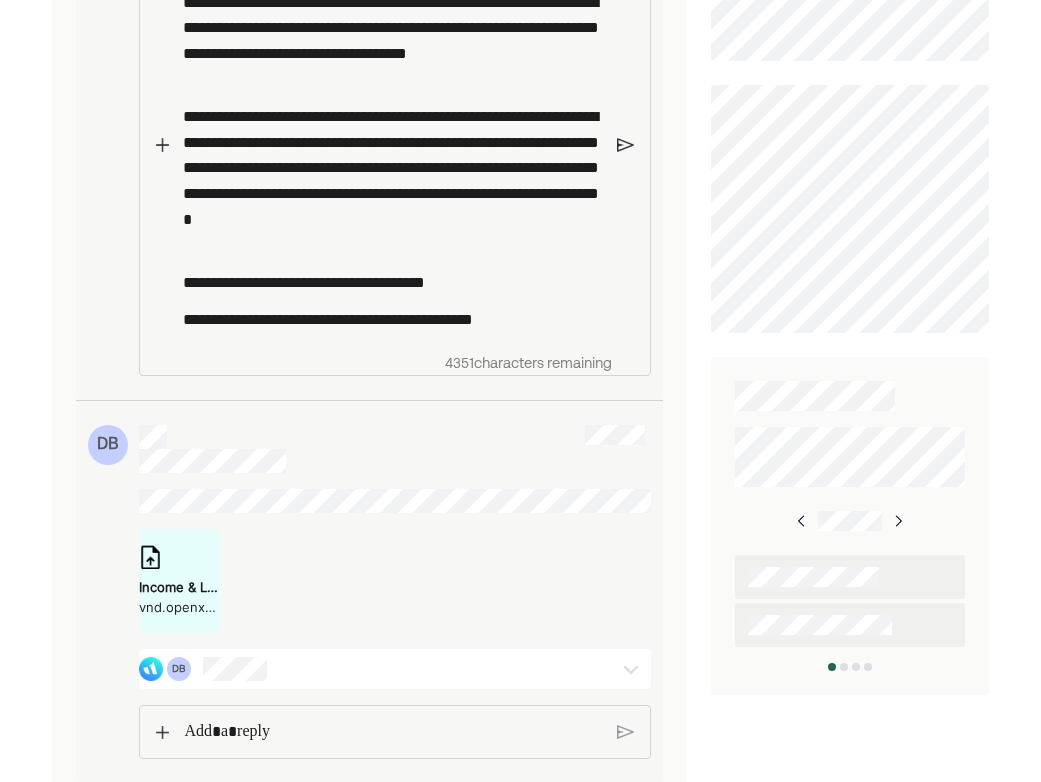scroll, scrollTop: 767, scrollLeft: 0, axis: vertical 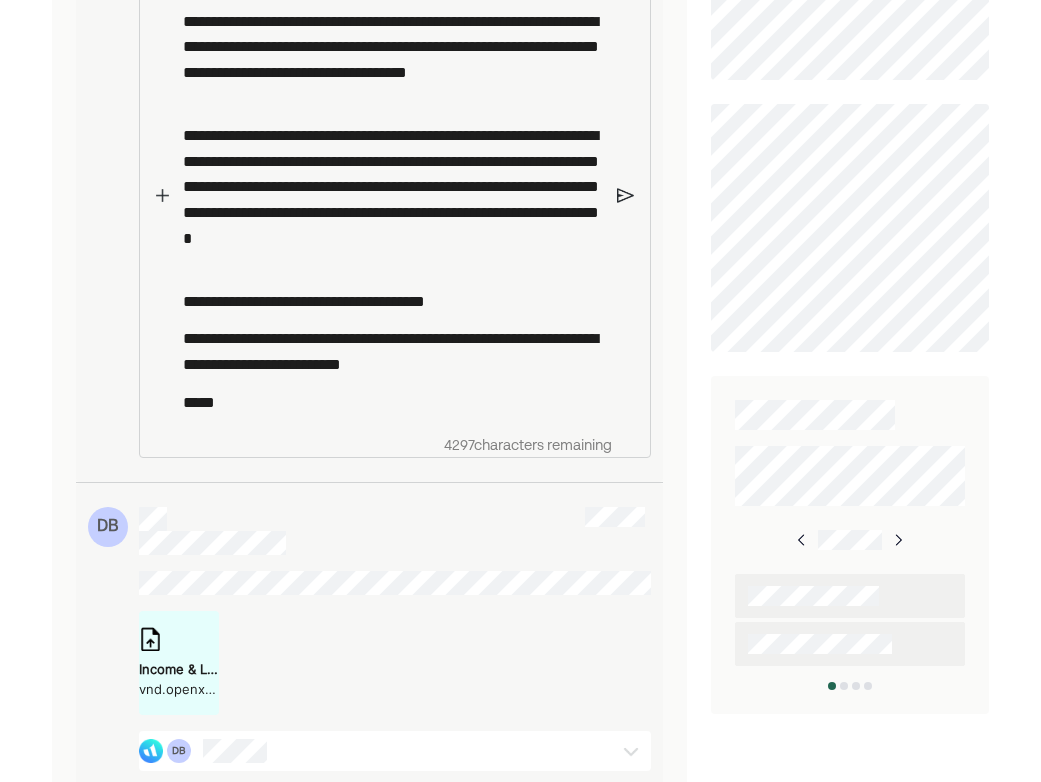 click at bounding box center [625, 196] 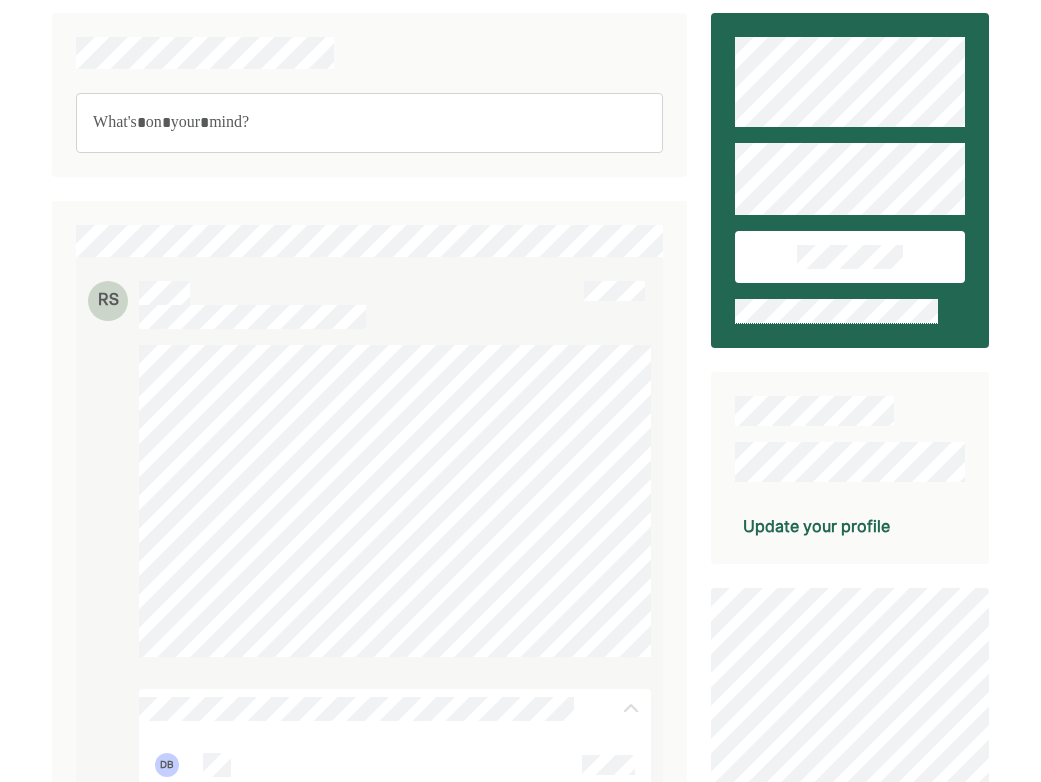 scroll, scrollTop: 0, scrollLeft: 0, axis: both 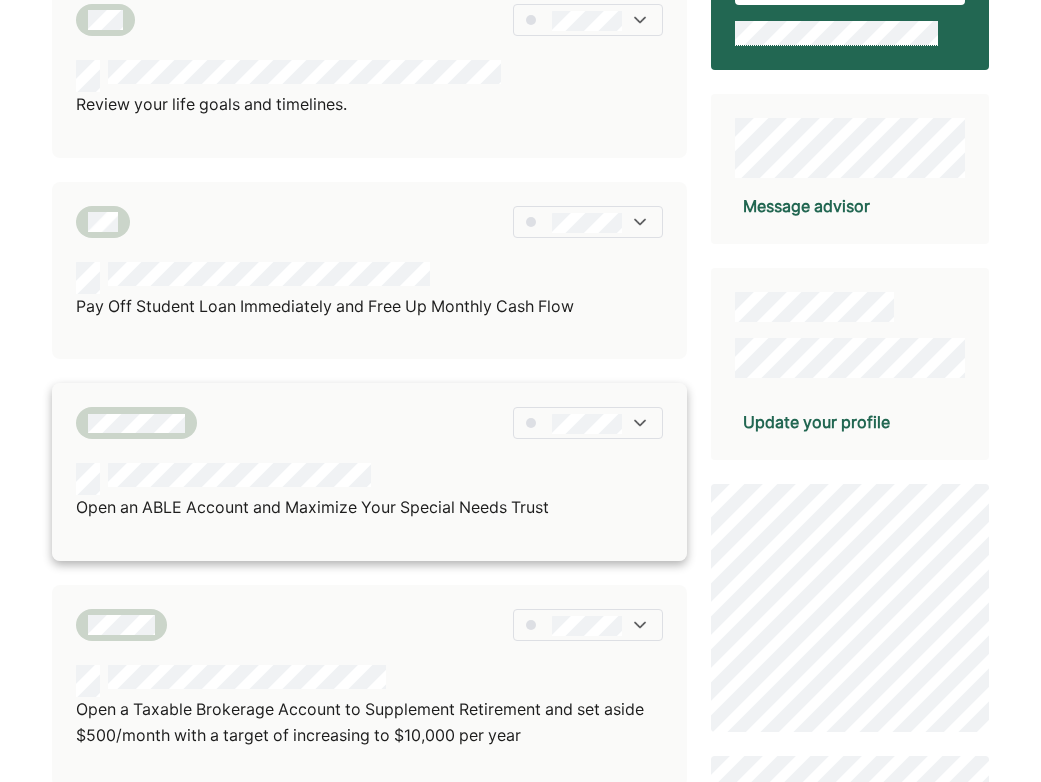 click on "Open an ABLE Account and Maximize Your Special Needs Trust" at bounding box center [312, 508] 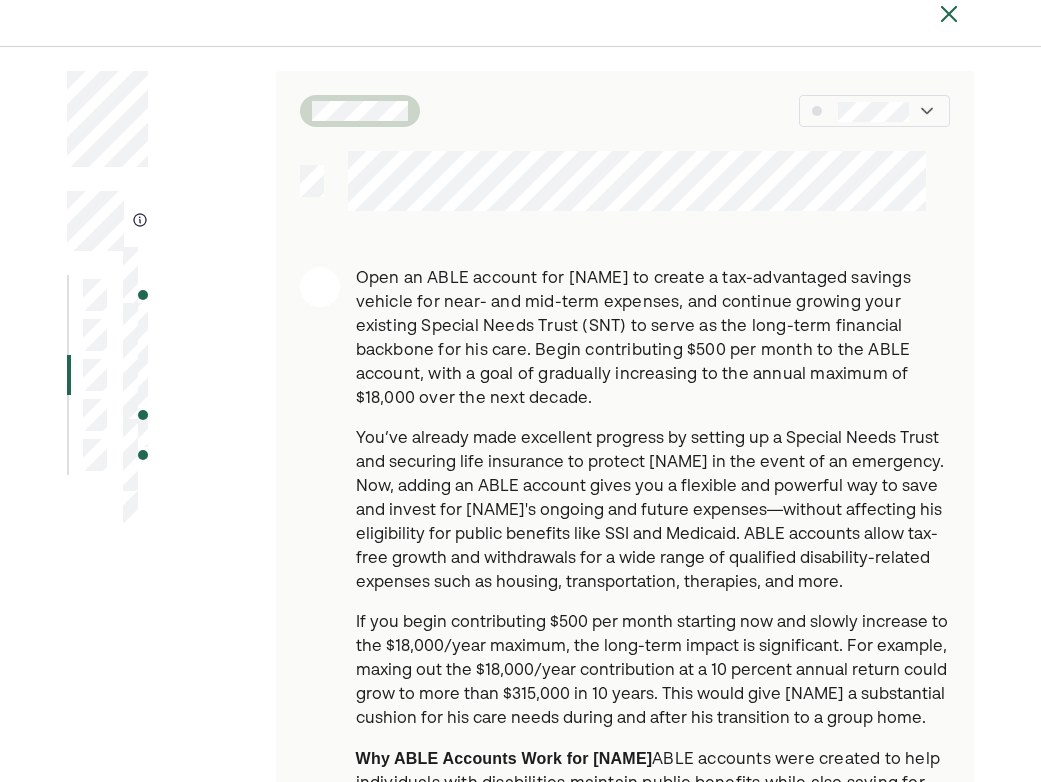 scroll, scrollTop: 0, scrollLeft: 0, axis: both 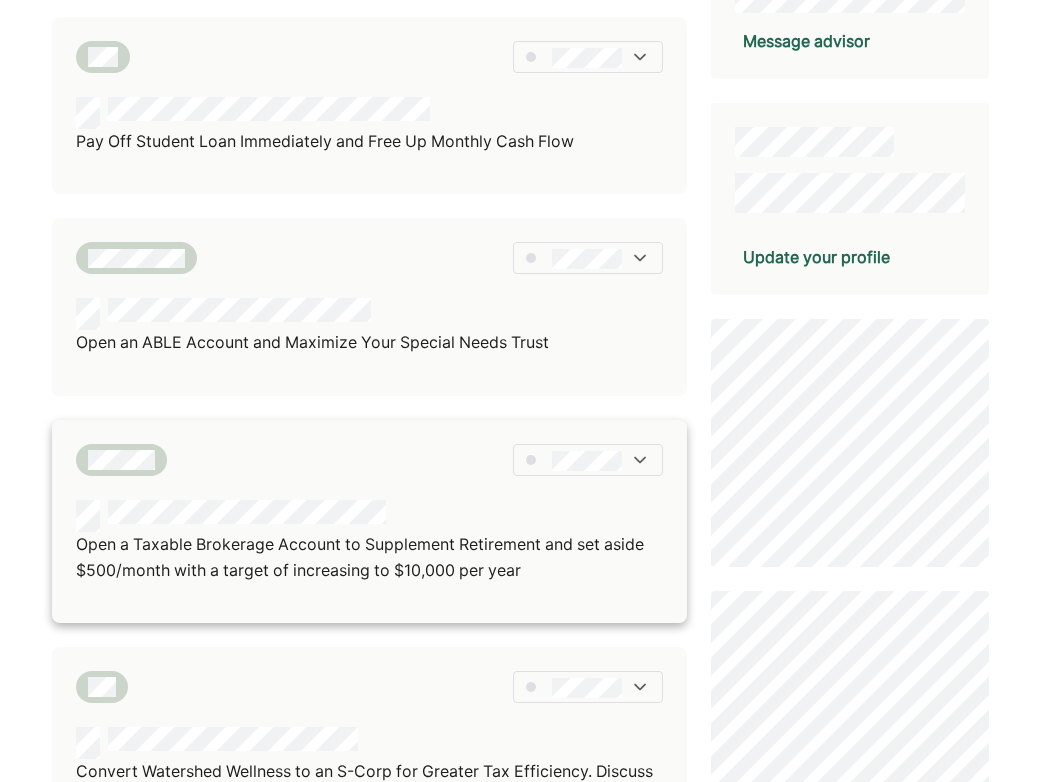 click on "Open a Taxable Brokerage Account to Supplement Retirement and set aside $500/month with a target of increasing to $10,000 per year" at bounding box center (369, 557) 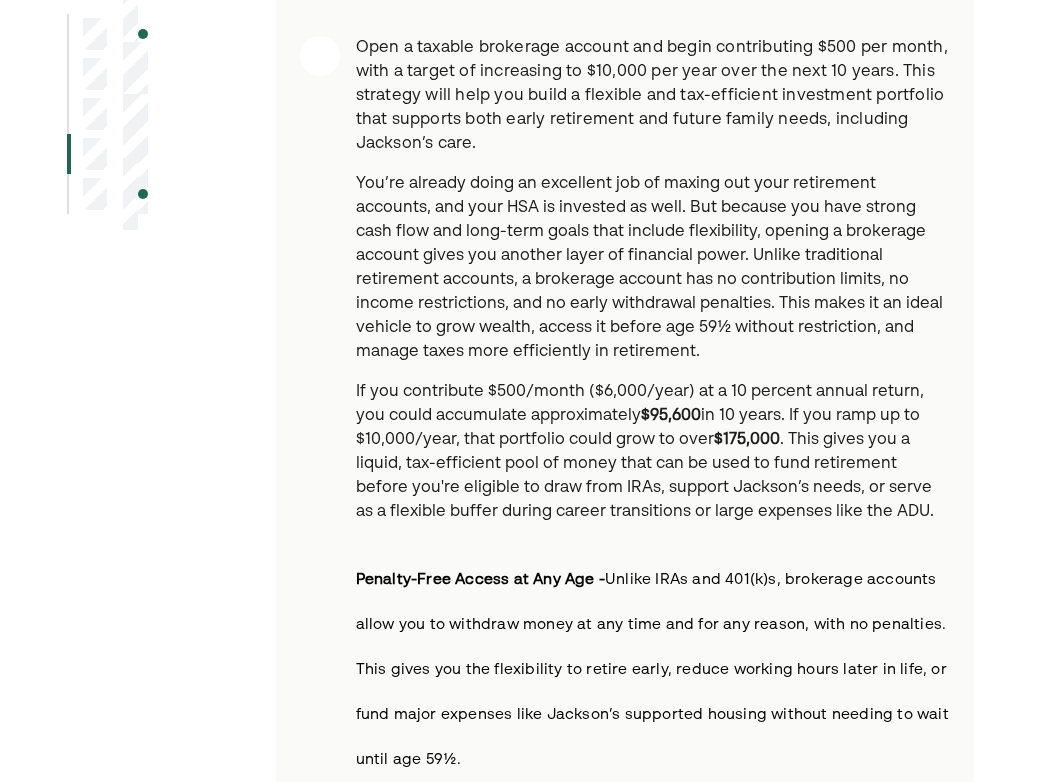 scroll, scrollTop: 0, scrollLeft: 0, axis: both 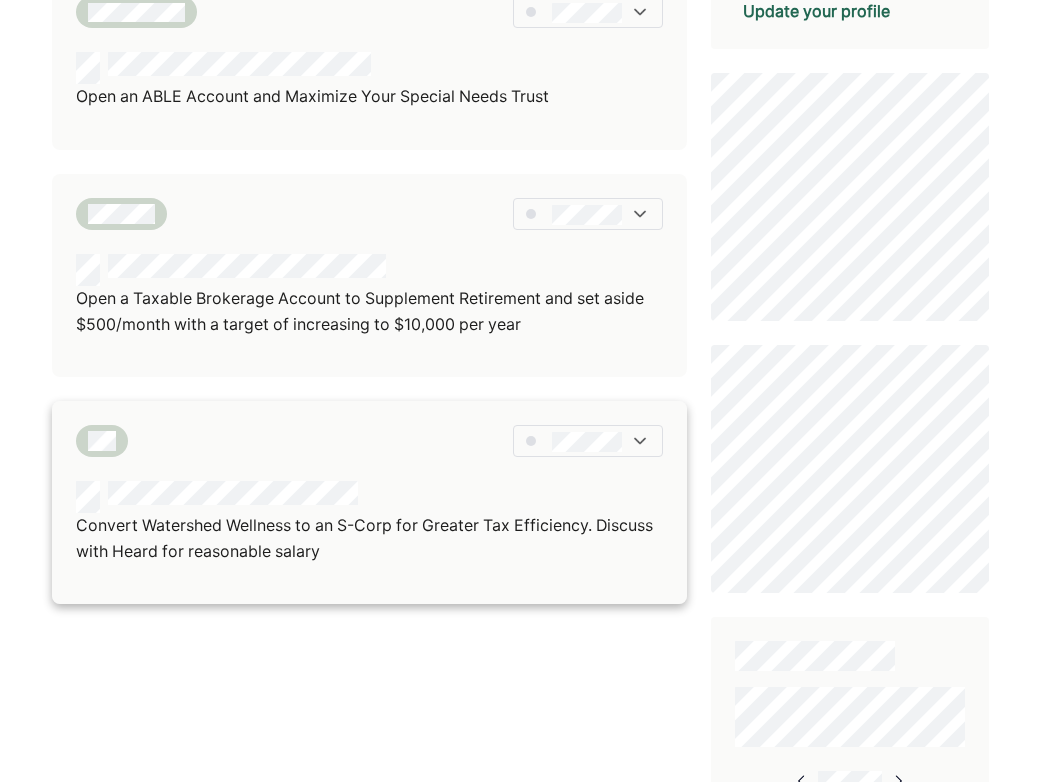 click on "Convert Watershed Wellness to an S-Corp for Greater Tax Efficiency. Discuss with Heard for reasonable salary" at bounding box center [369, 538] 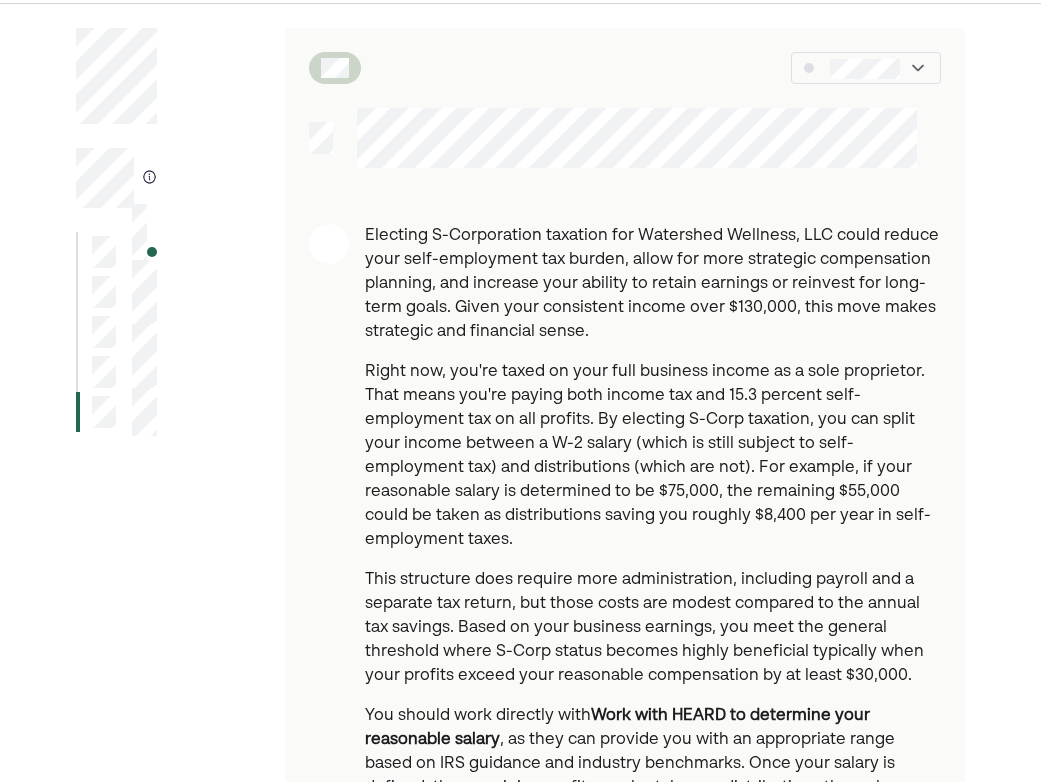 scroll, scrollTop: 0, scrollLeft: 0, axis: both 